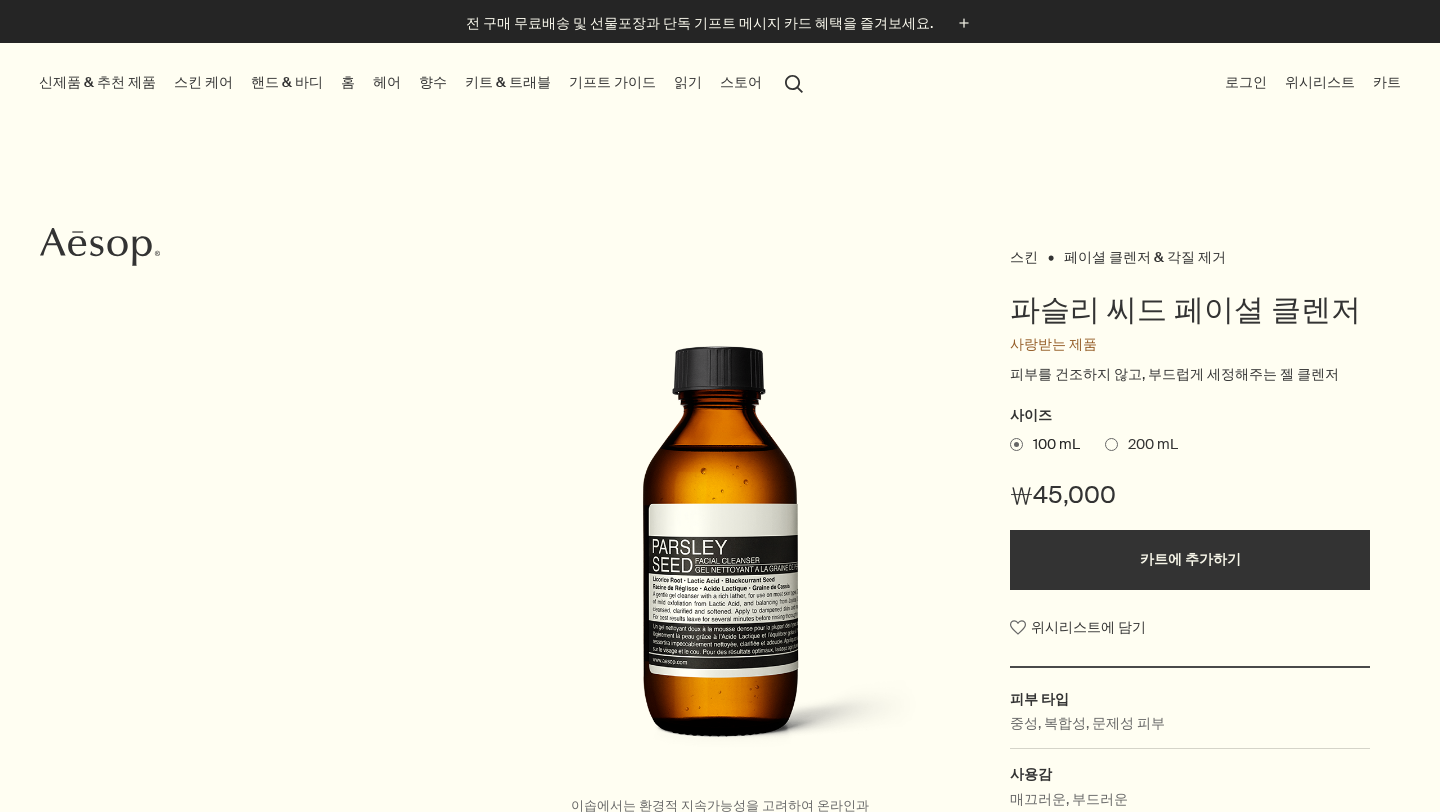 scroll, scrollTop: 0, scrollLeft: 0, axis: both 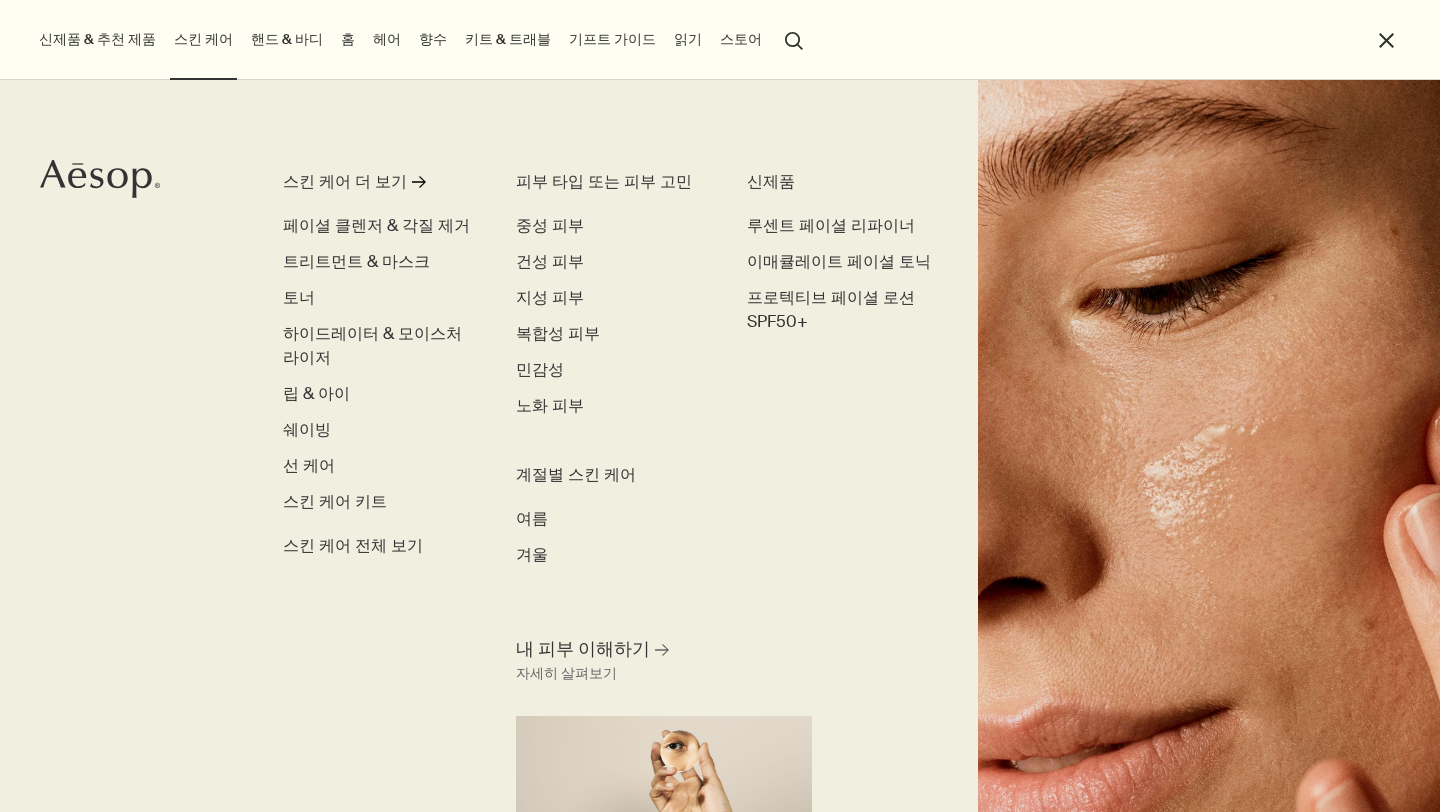 click on "핸드 & 바디" at bounding box center [287, 39] 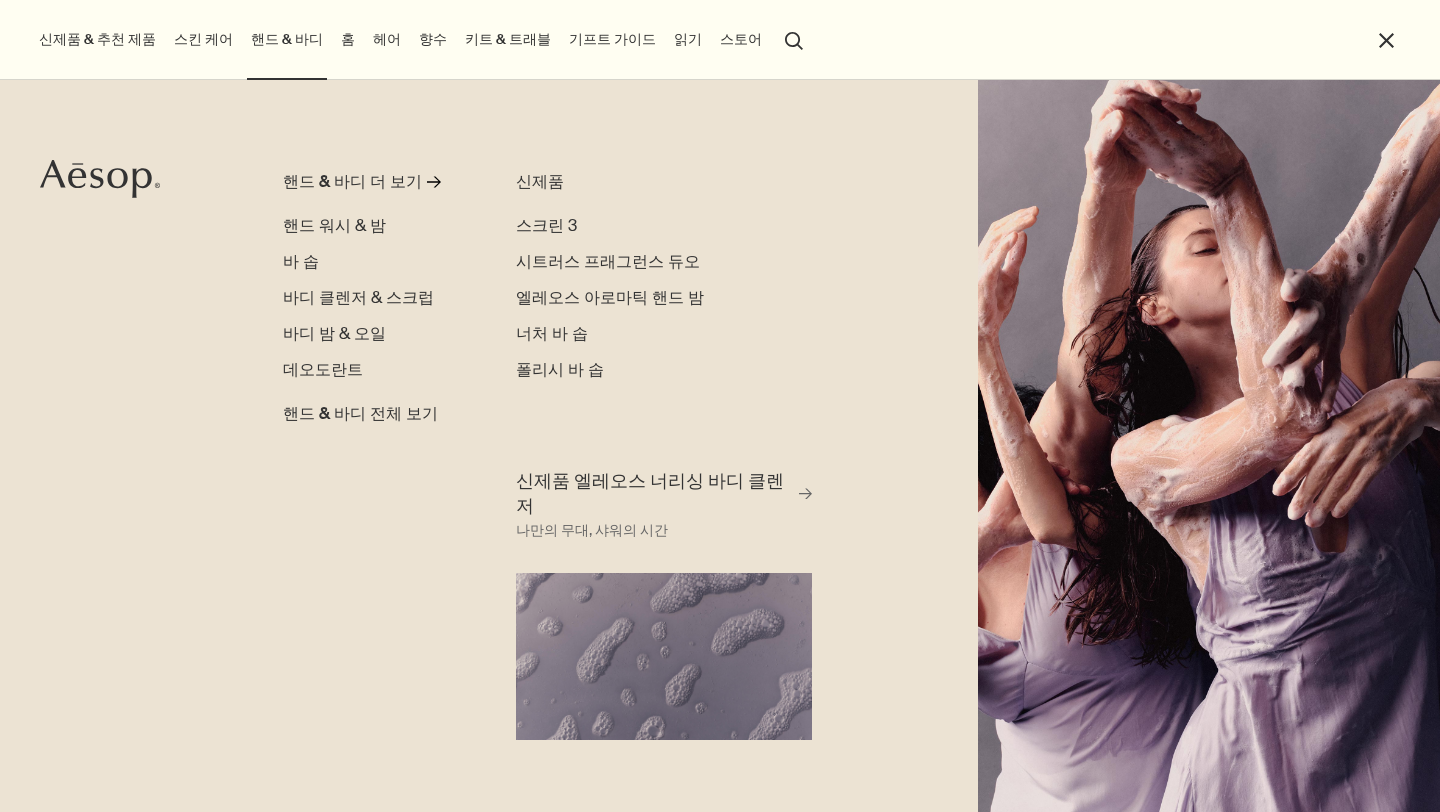 click on "핸드 & 바디 핸드 & 바디 더 보기   rightArrow 핸드 워시 & 밤 바 솝 바디 클렌저 & 스크럽  바디 밤 & 오일 데오도란트 핸드 & 바디 전체 보기 신제품 스크린 3 시트러스 프래그런스 듀오 엘레오스 아로마틱 핸드 밤 너처 바 솝 폴리시 바 솝 신제품 엘레오스 너리싱 바디 클렌저   rightArrow 나만의 무대, 샤워의 시간" at bounding box center (287, 40) 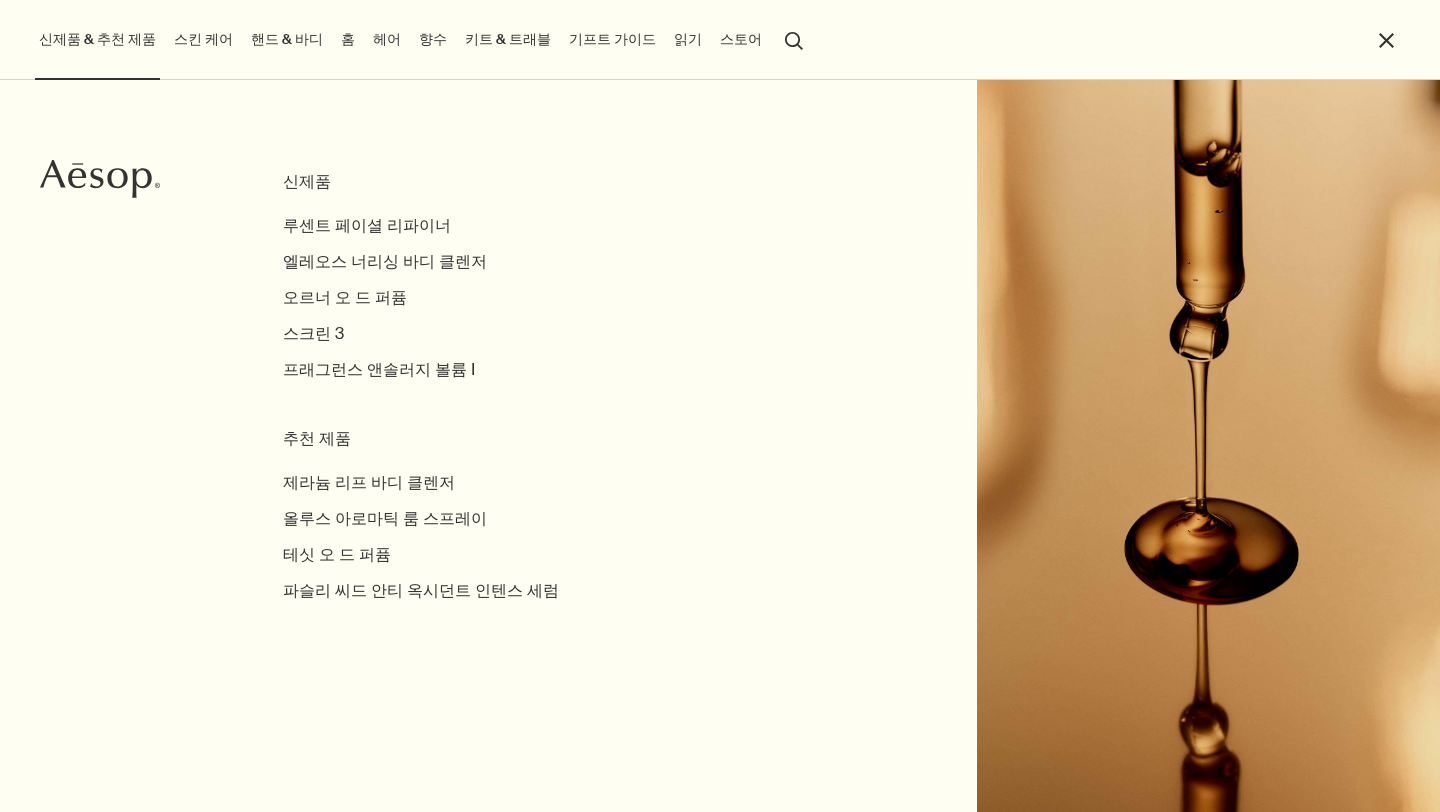 click on "스킨 케어" at bounding box center (203, 39) 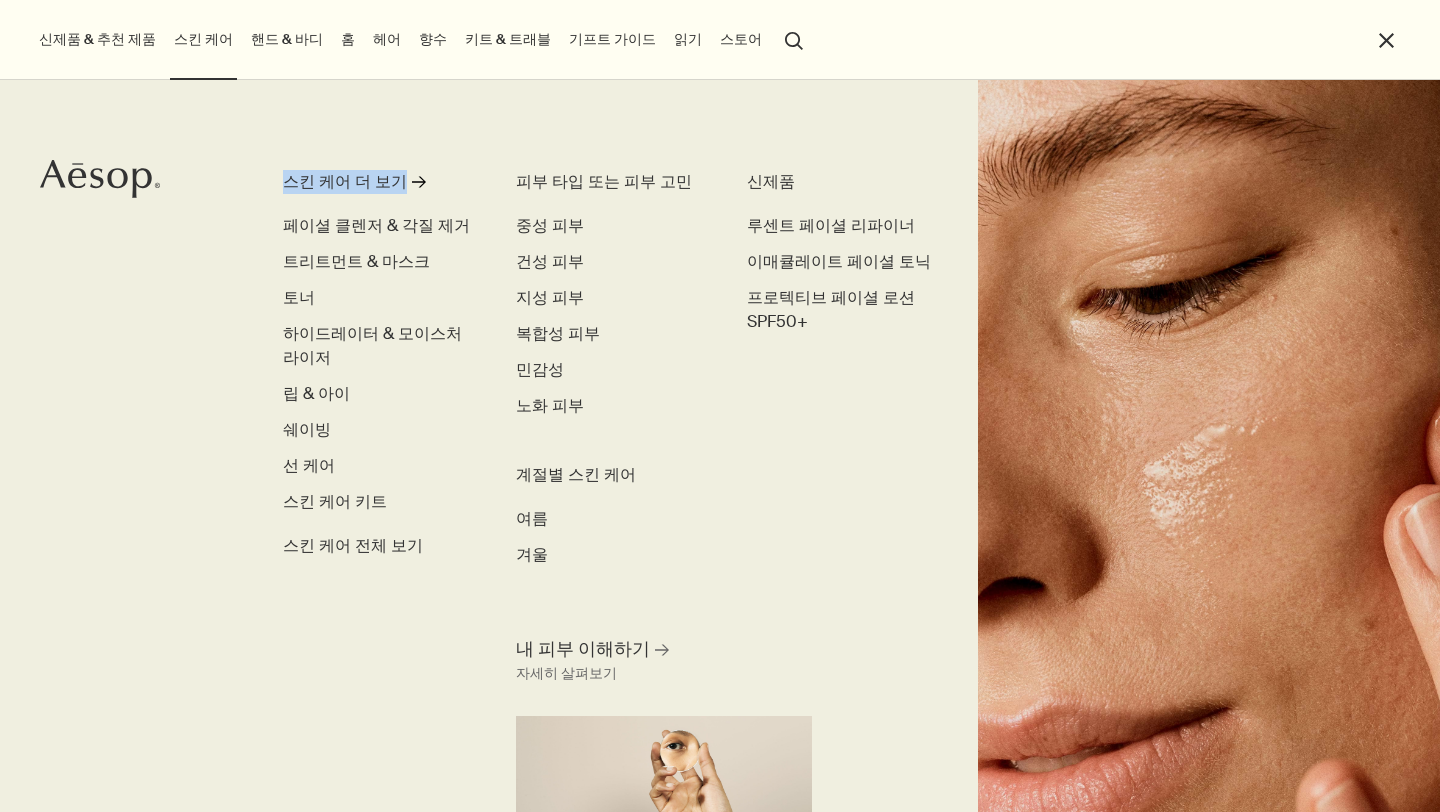 click on "키트 & 트래블" at bounding box center [508, 39] 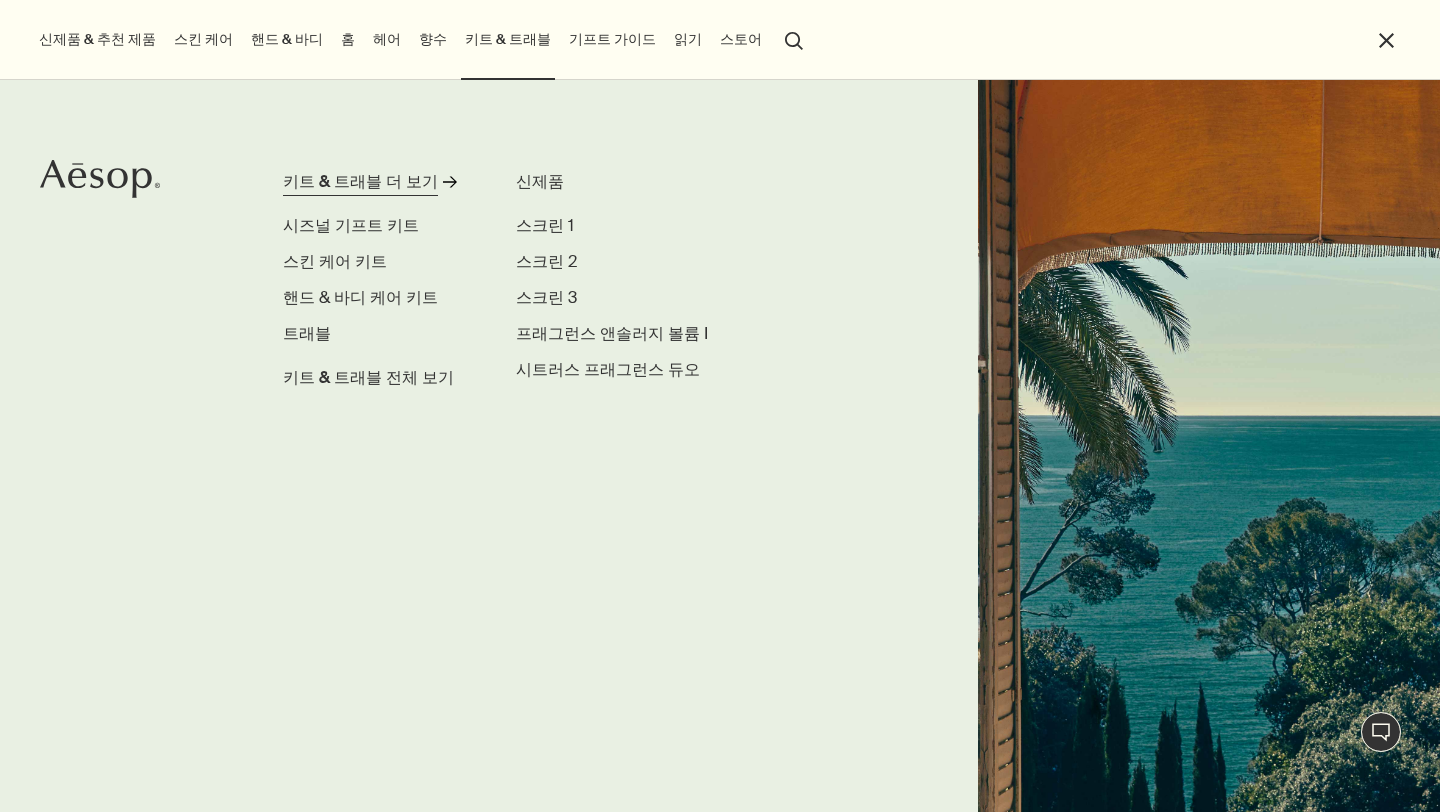 click on "키트 & 트래블 더 보기" at bounding box center [360, 182] 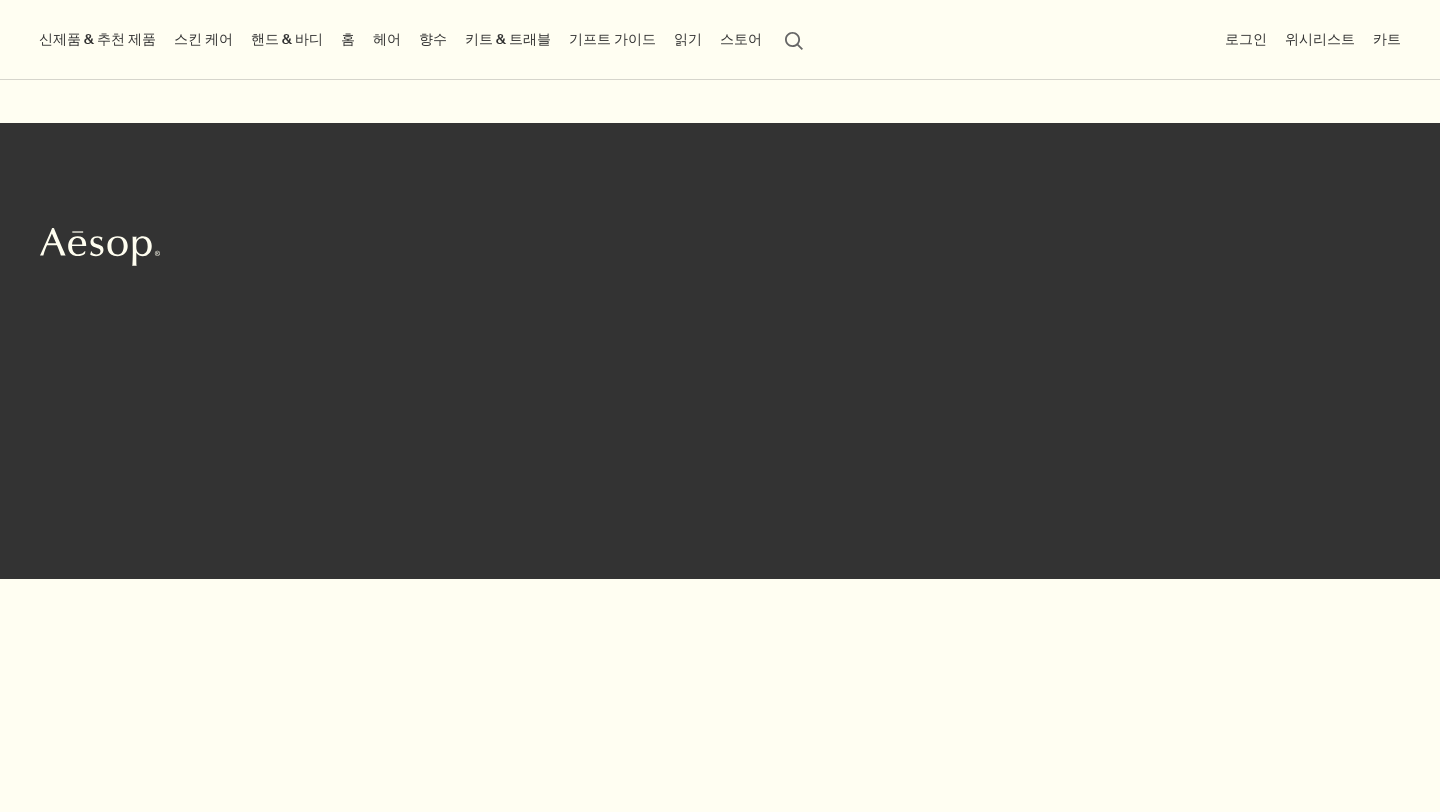 scroll, scrollTop: 0, scrollLeft: 0, axis: both 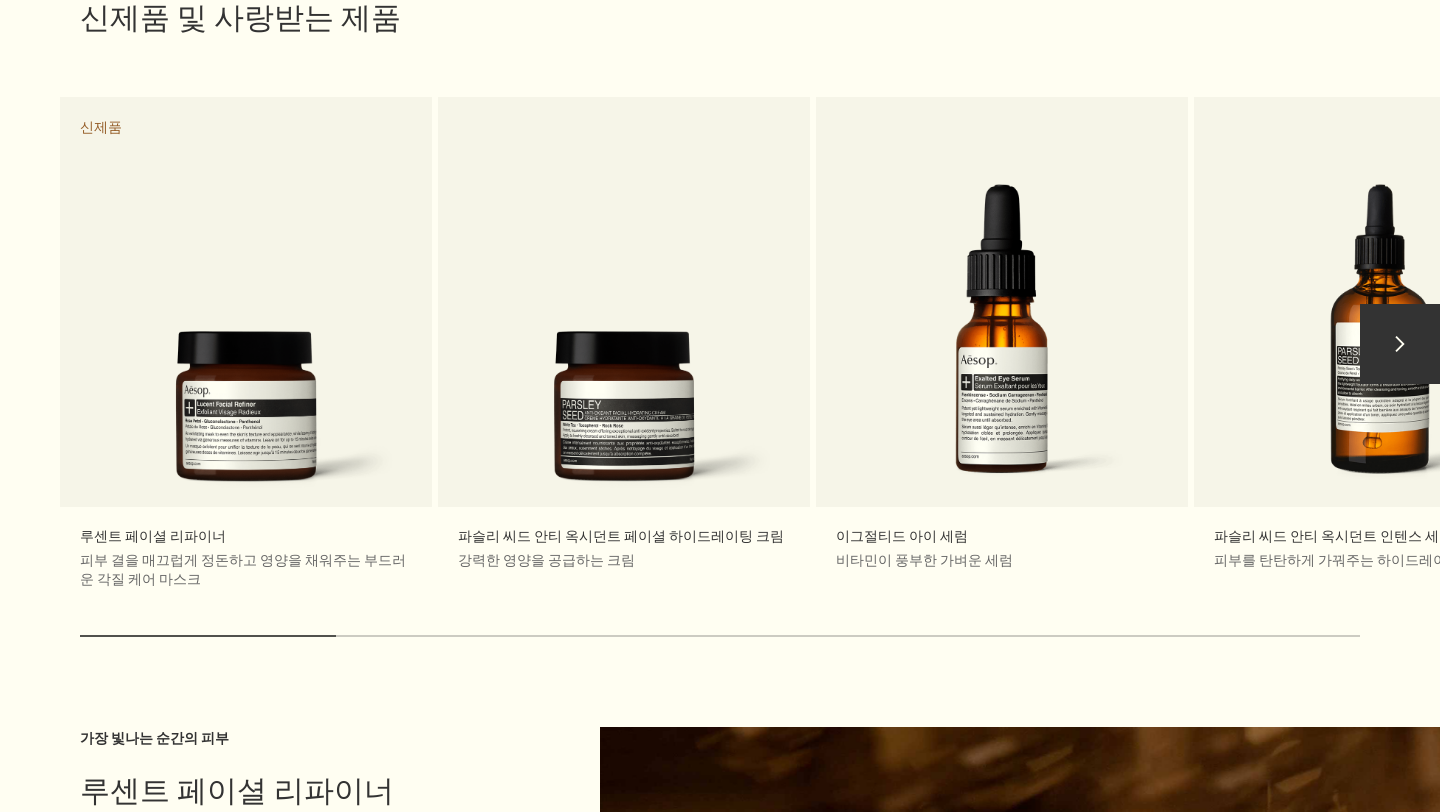 click on "chevron" at bounding box center (1400, 344) 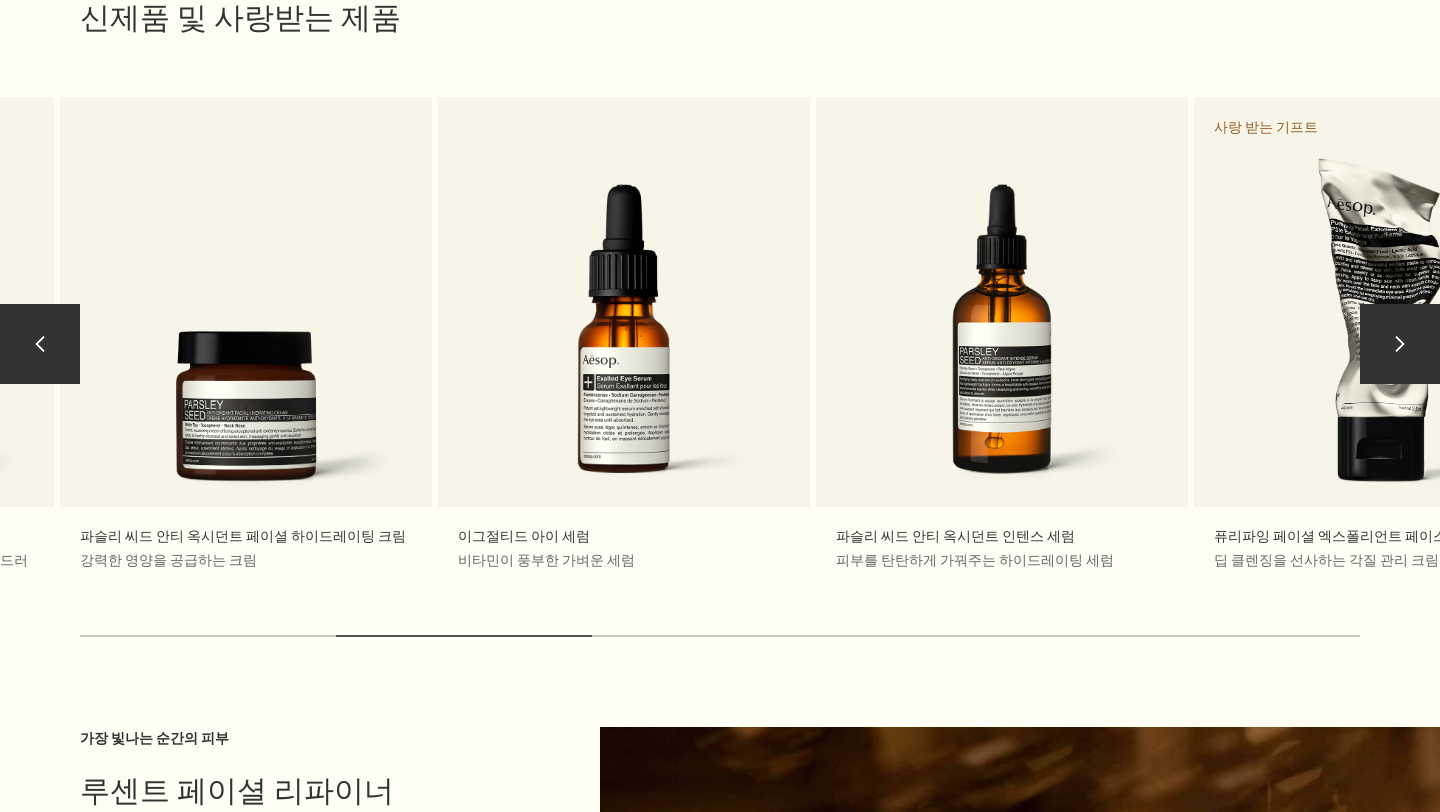 click on "chevron" at bounding box center [1400, 344] 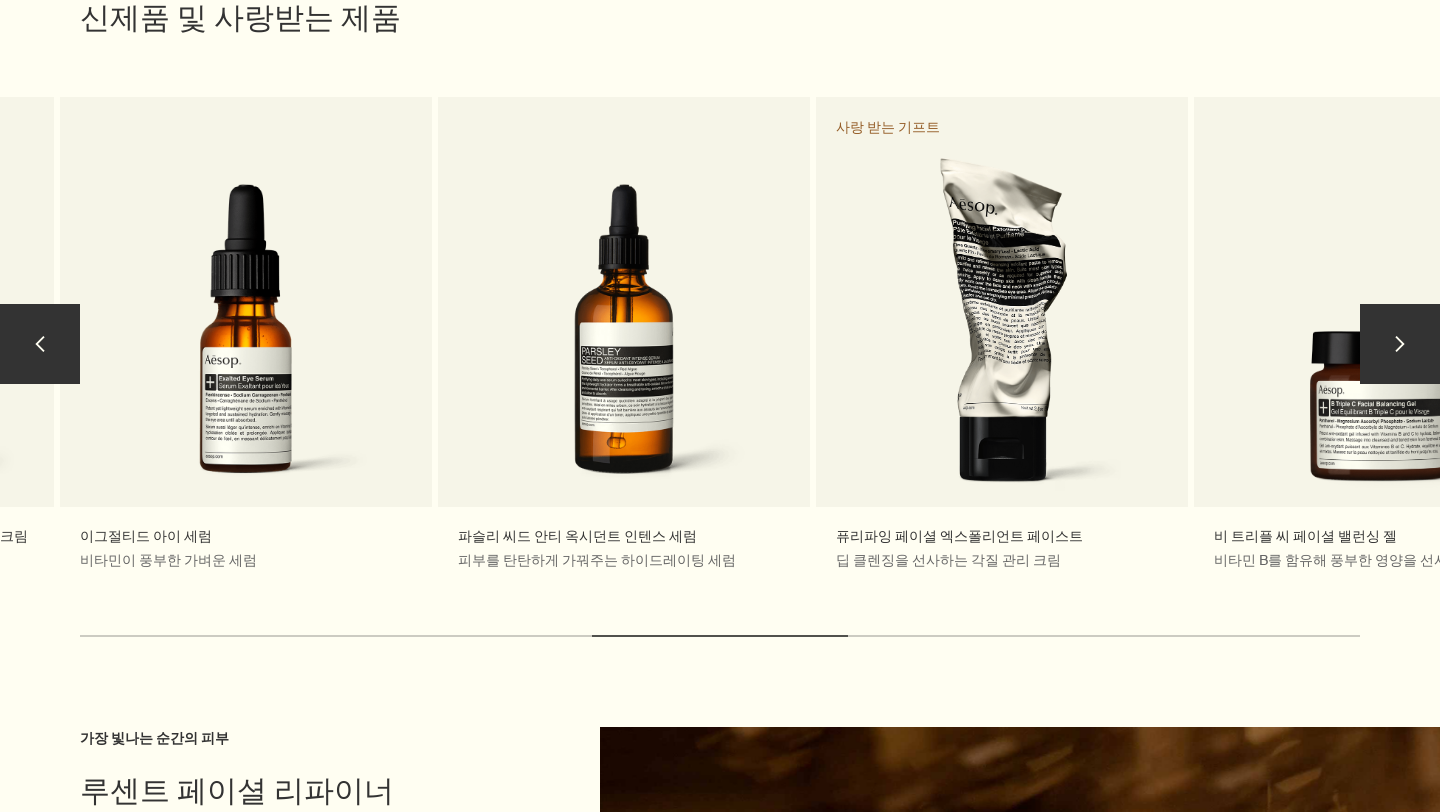 click on "chevron" at bounding box center [1400, 344] 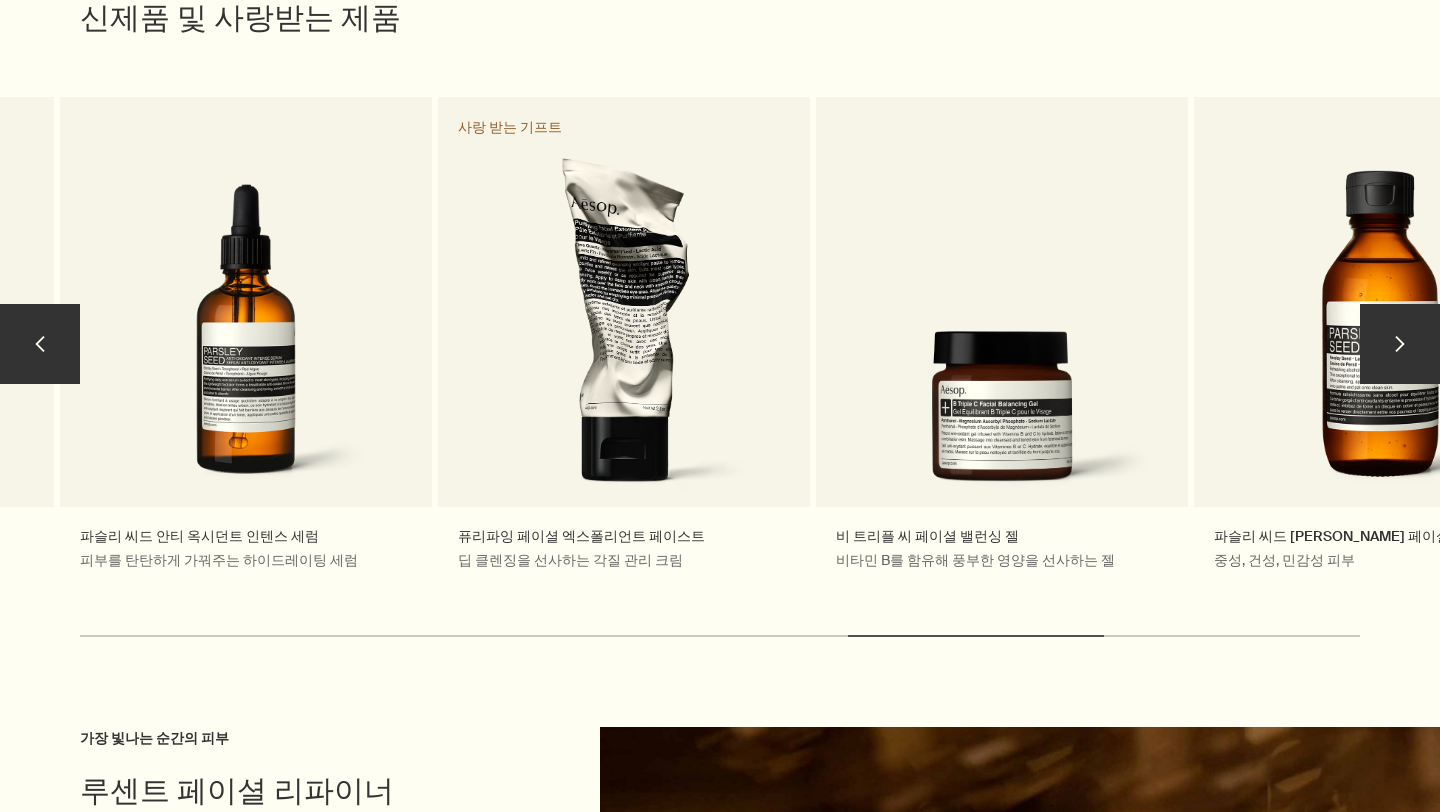 click on "chevron" at bounding box center [1400, 344] 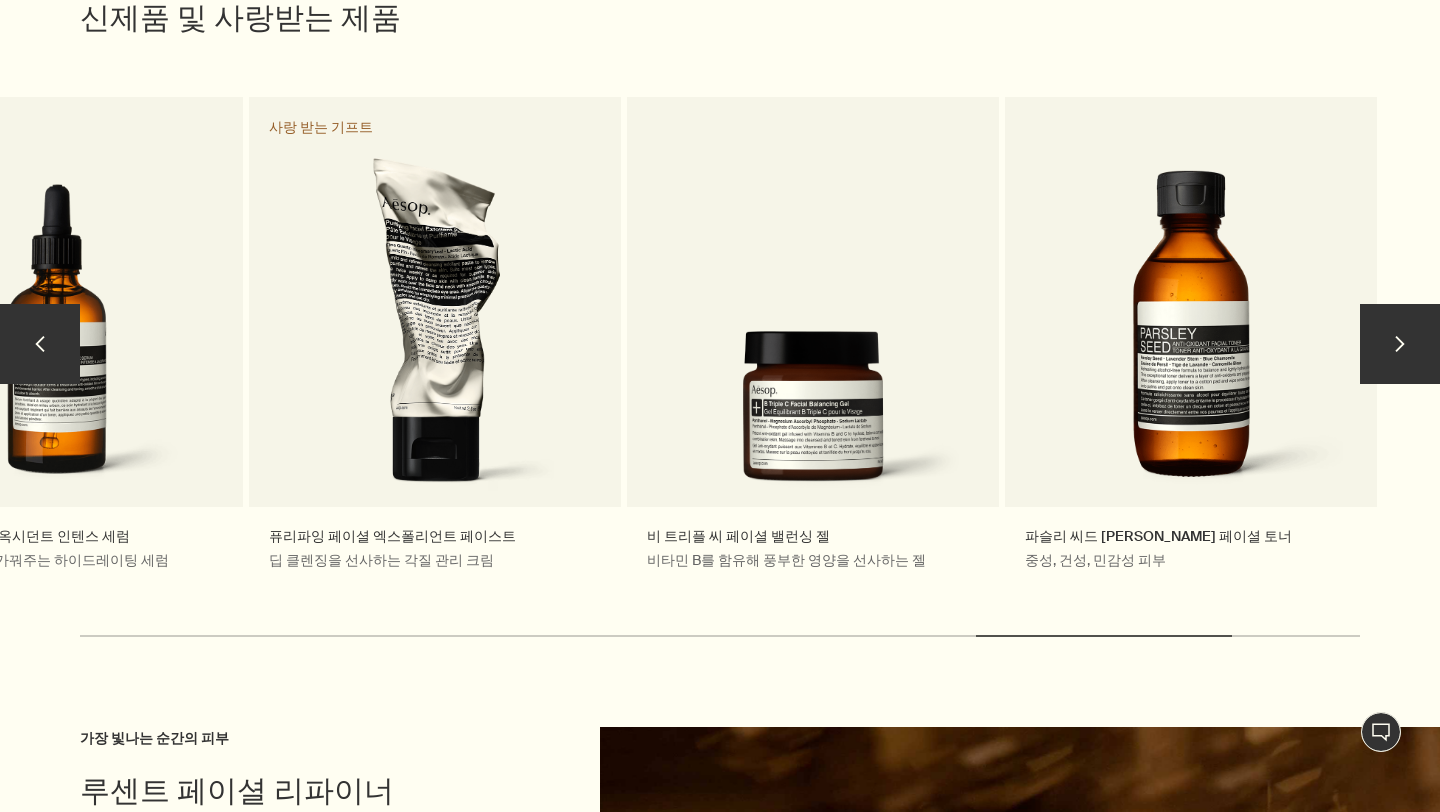 click on "chevron" at bounding box center (1400, 344) 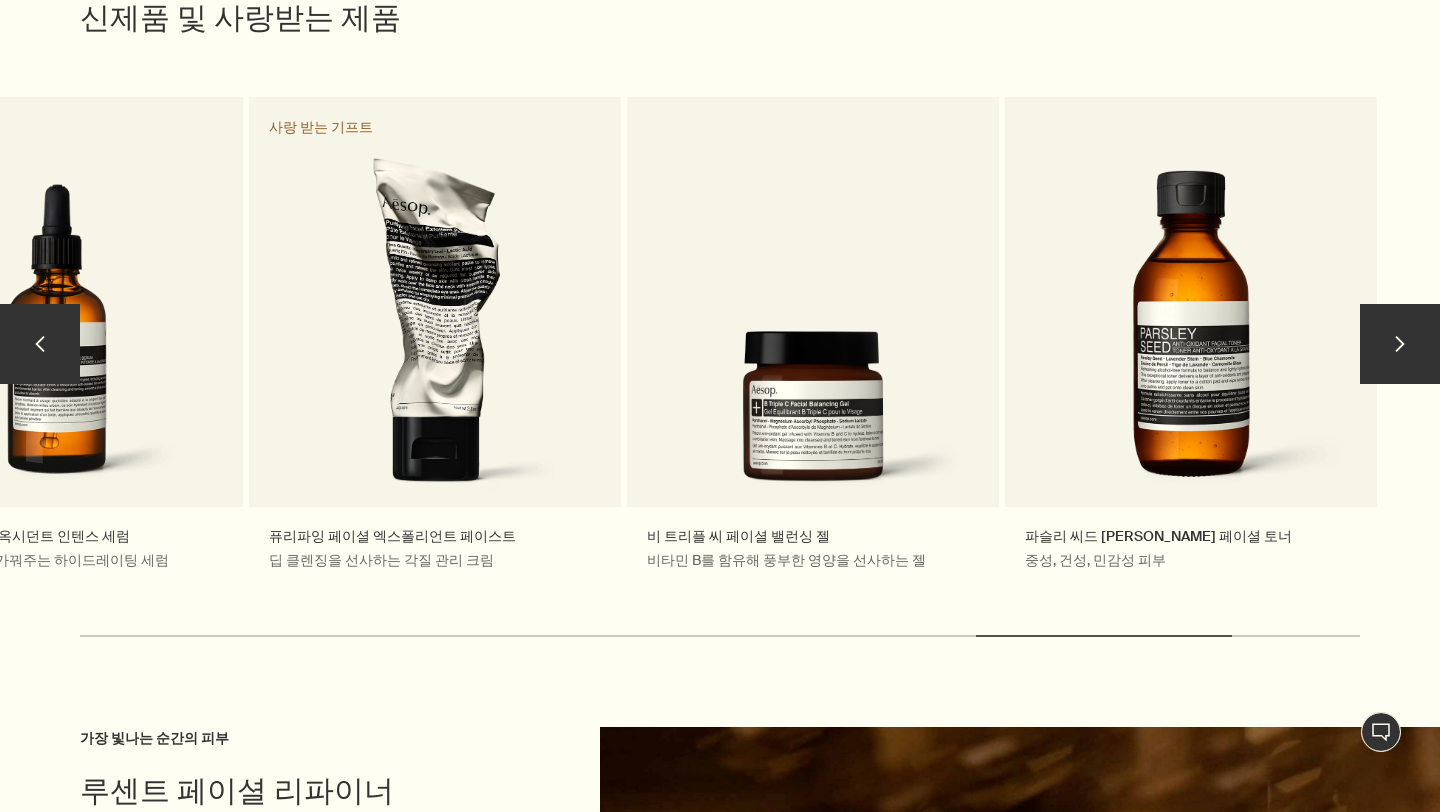 click on "chevron" at bounding box center (1400, 344) 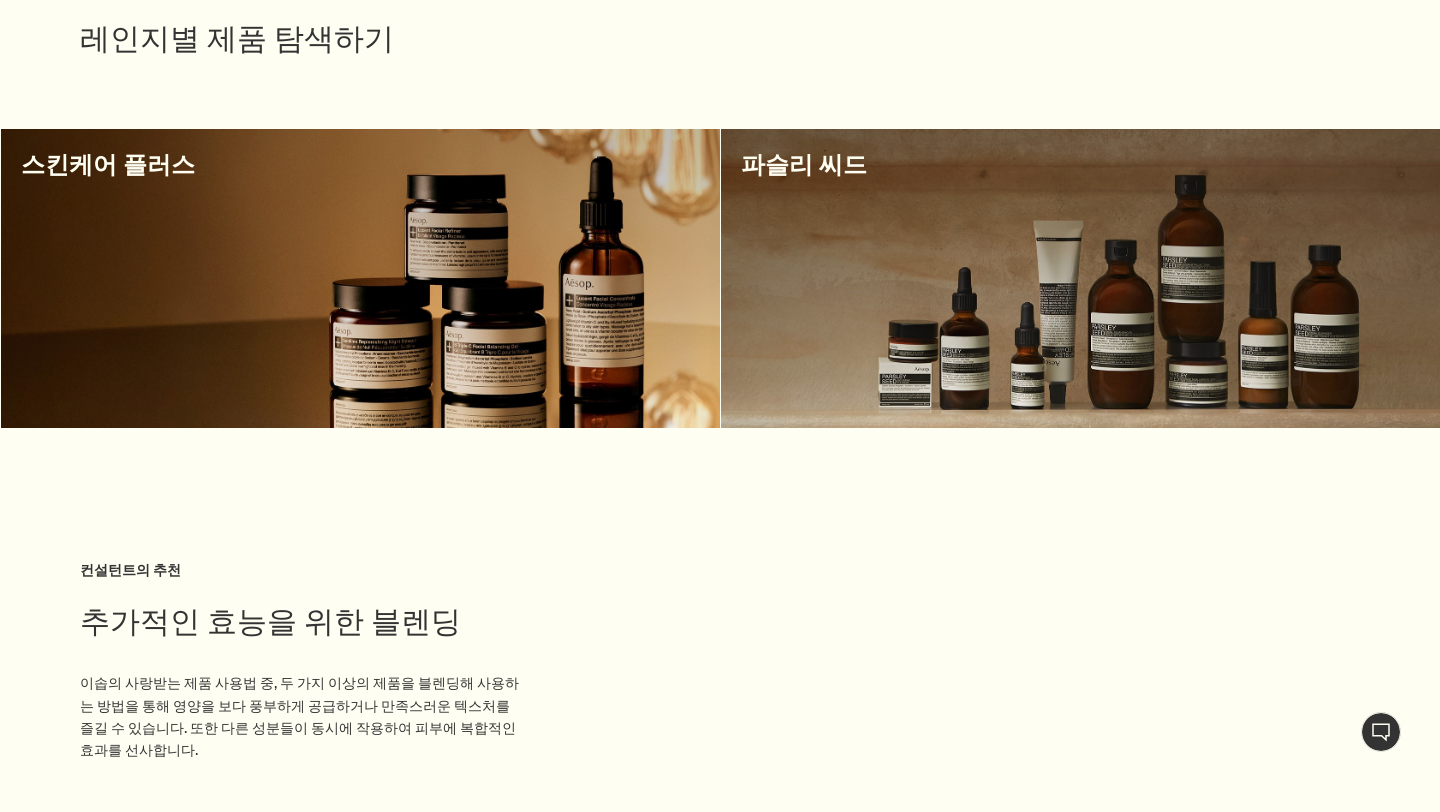 scroll, scrollTop: 4304, scrollLeft: 0, axis: vertical 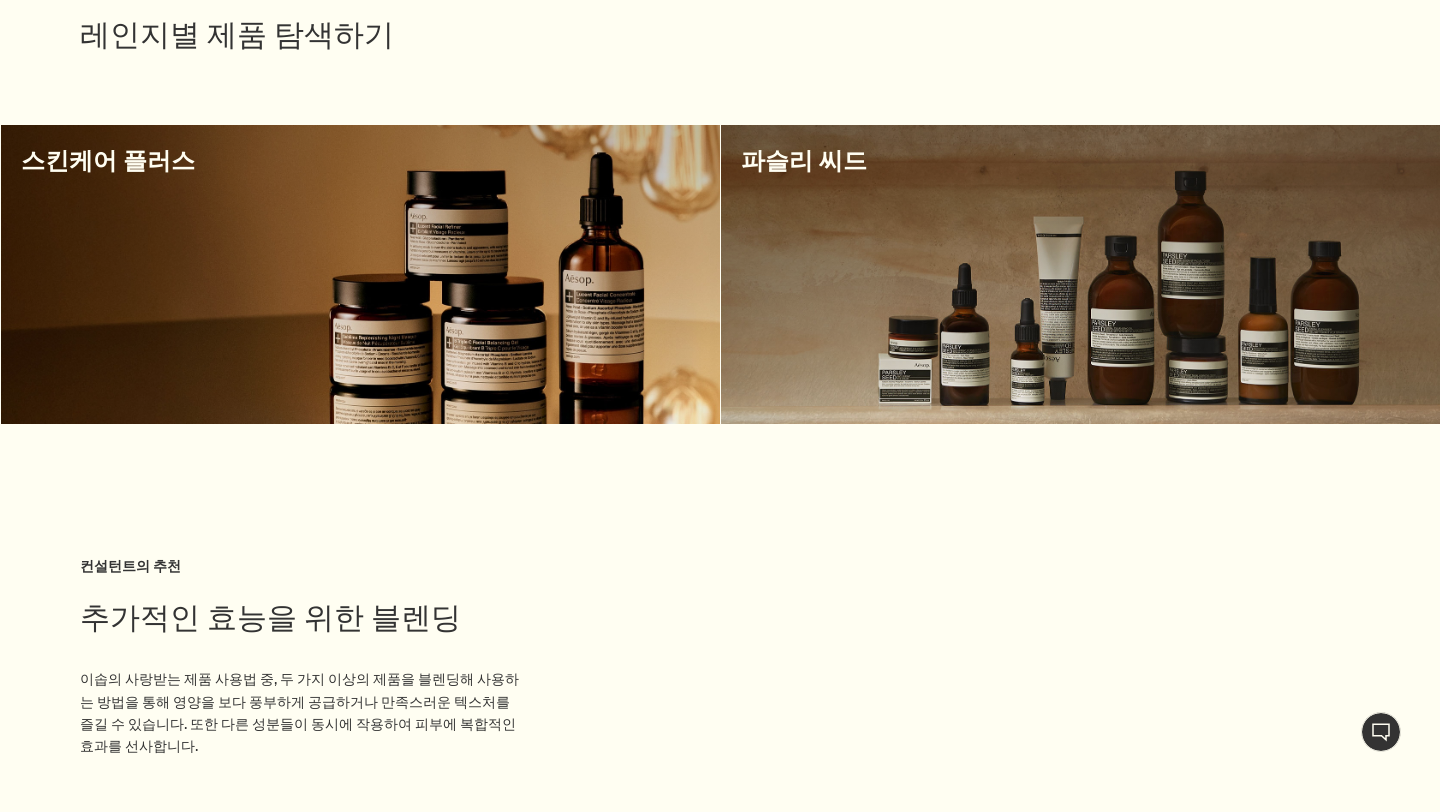 click at bounding box center (1080, 274) 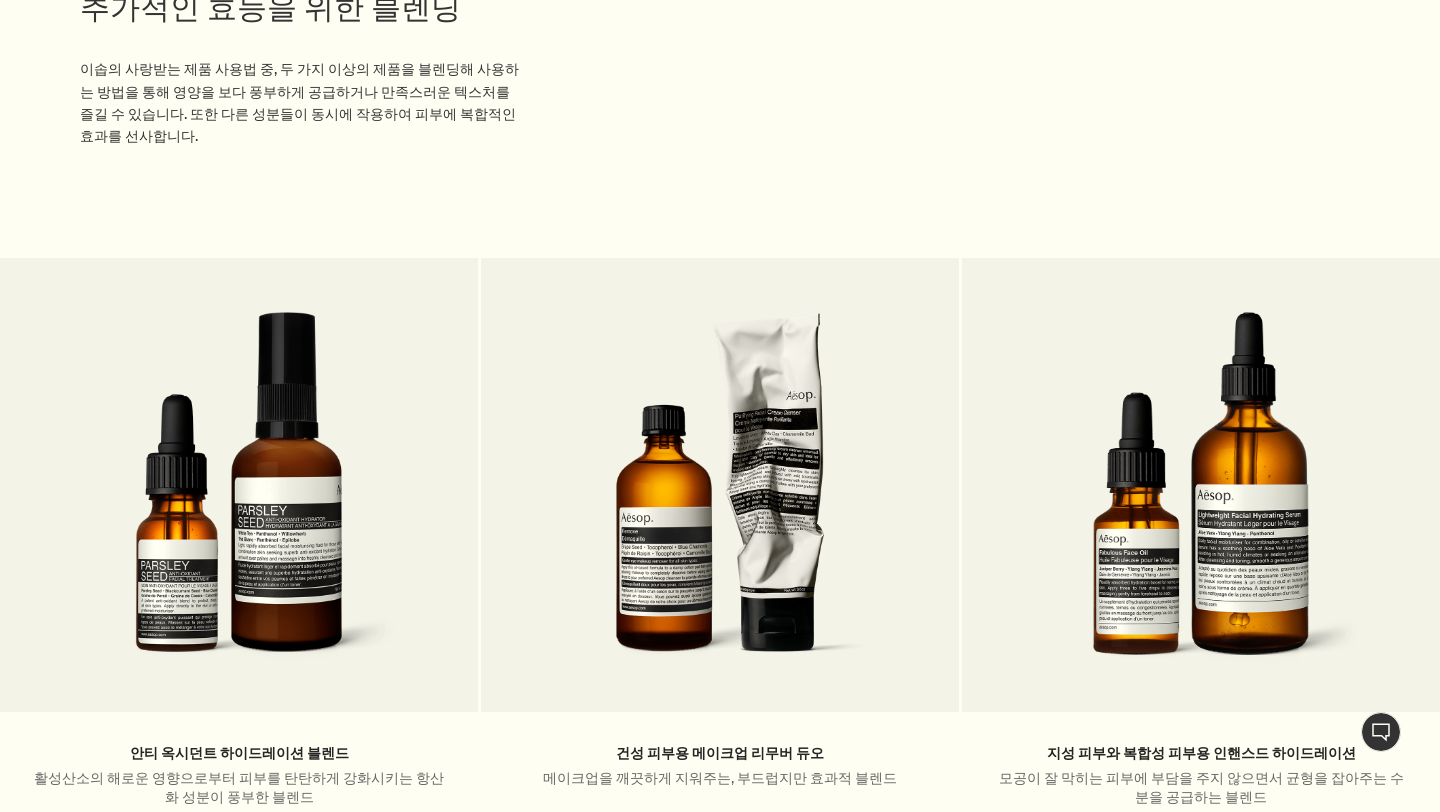 scroll, scrollTop: 4983, scrollLeft: 0, axis: vertical 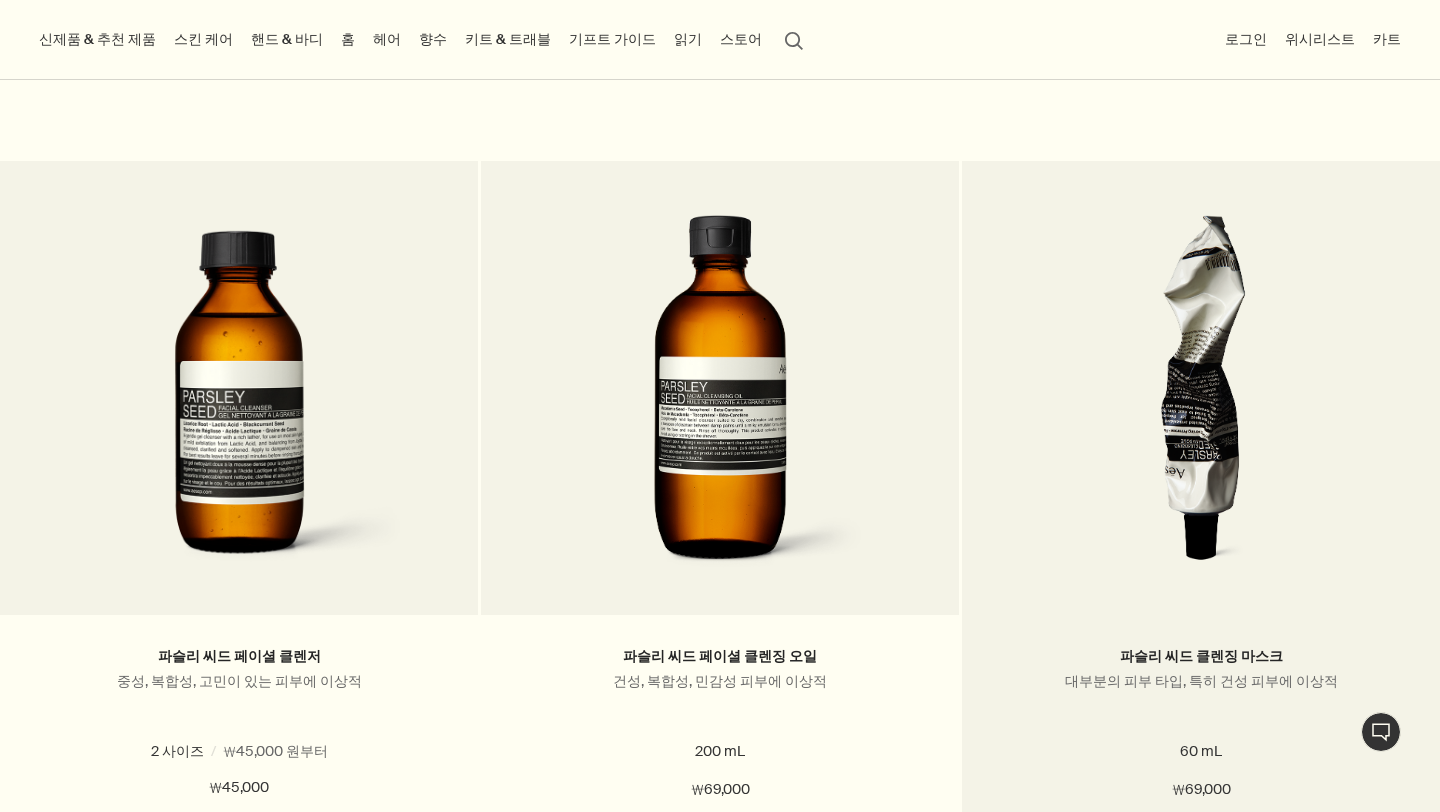 click at bounding box center (1201, 400) 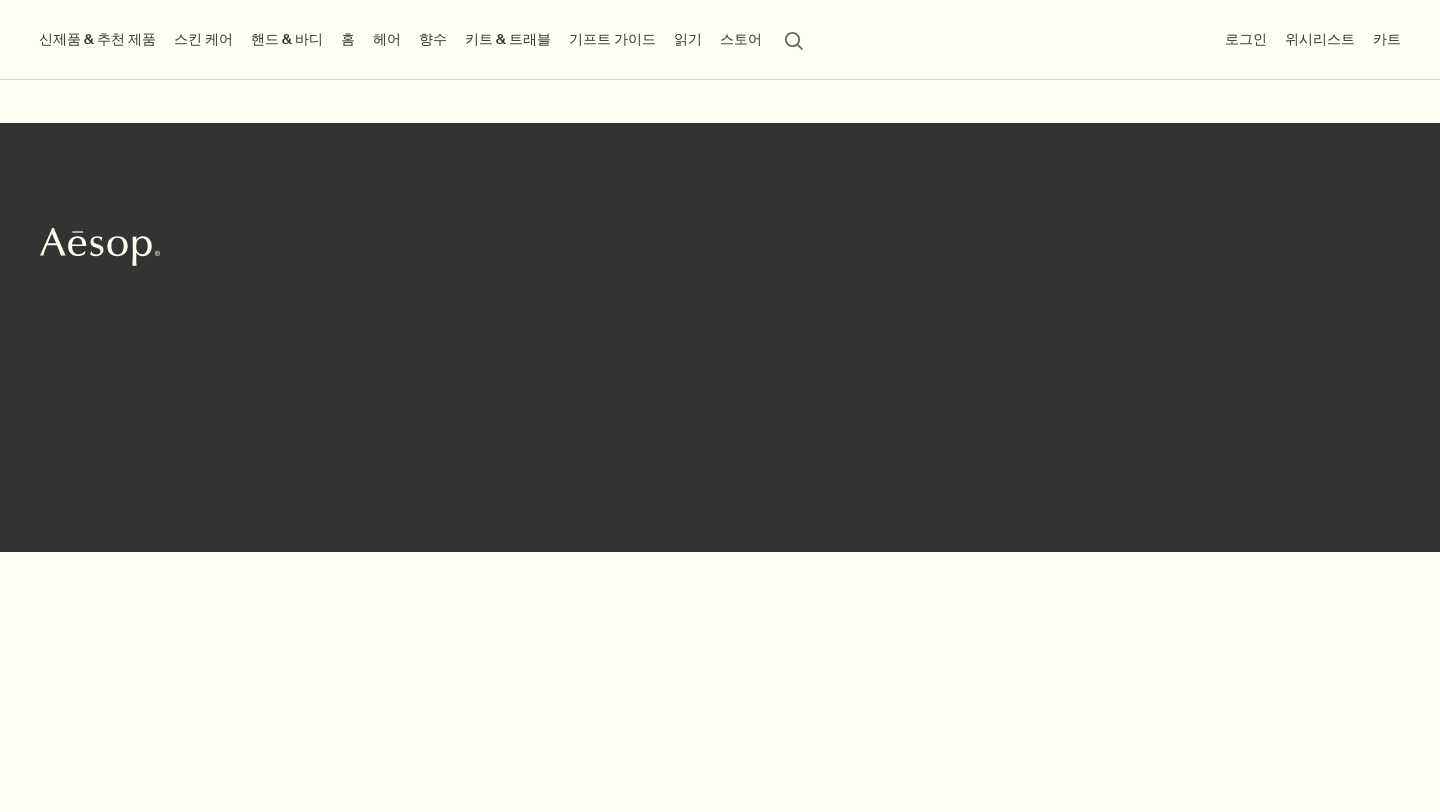 scroll, scrollTop: 0, scrollLeft: 0, axis: both 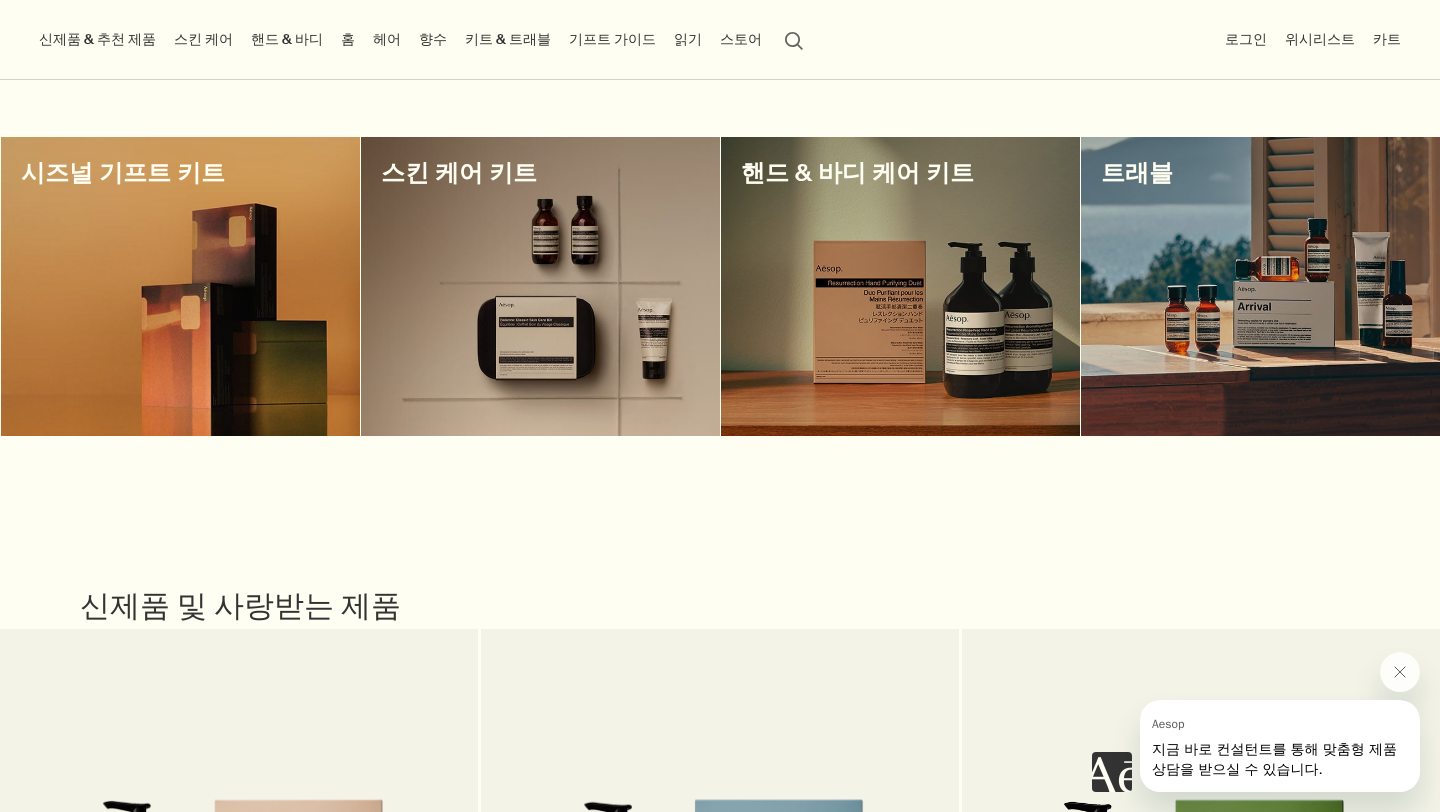 click at bounding box center (1260, 286) 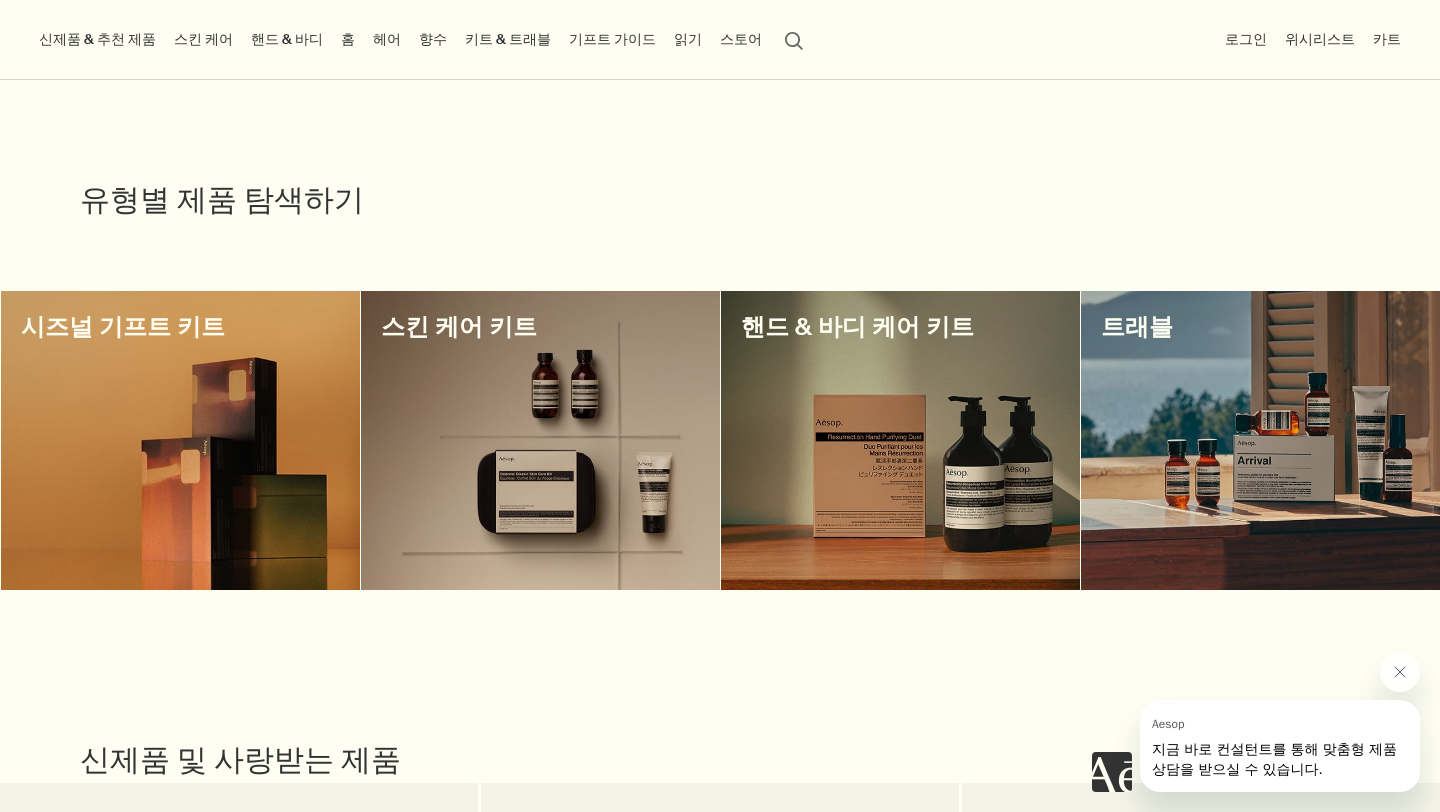 scroll, scrollTop: 0, scrollLeft: 0, axis: both 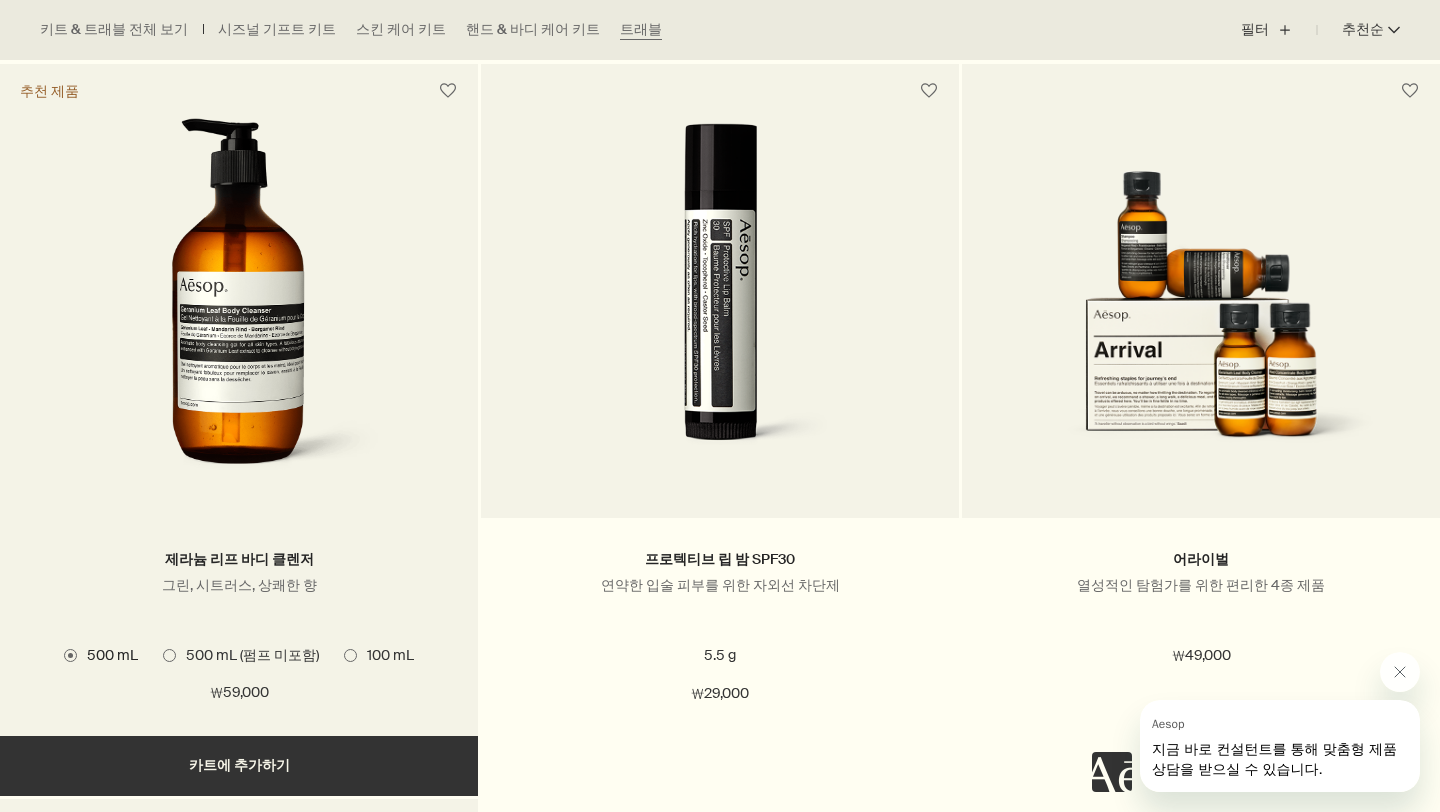 click at bounding box center (239, 303) 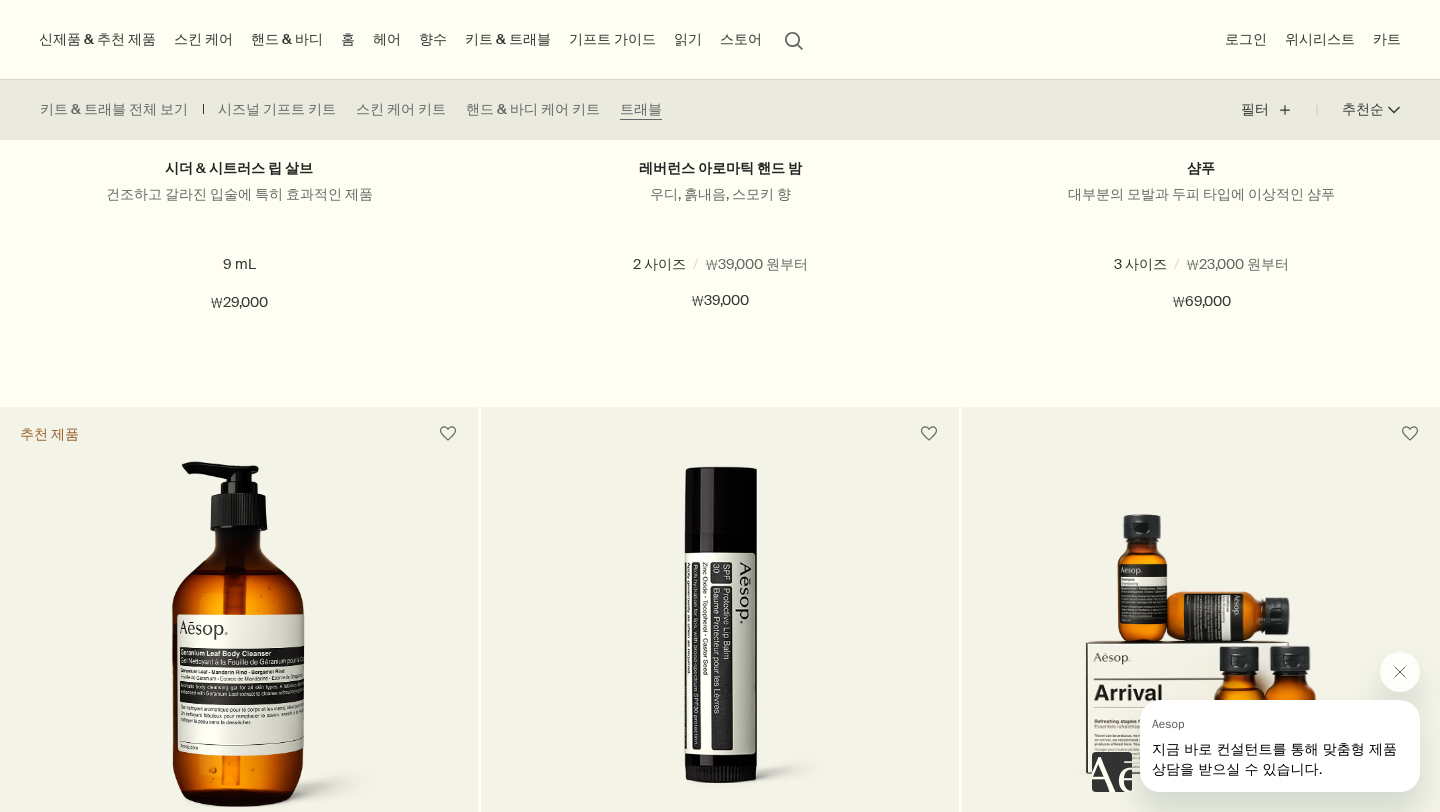 scroll, scrollTop: 1852, scrollLeft: 0, axis: vertical 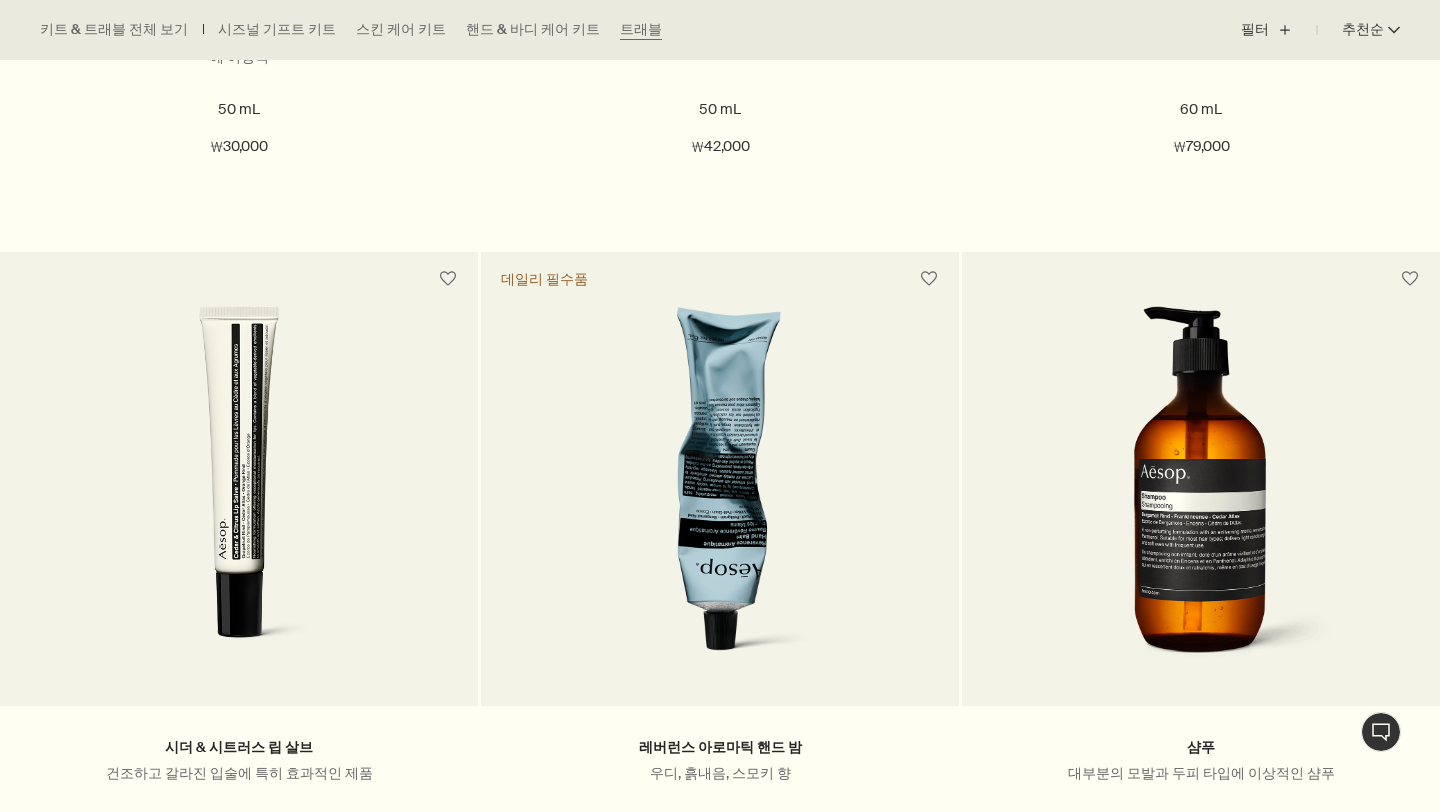click on "₩30,000" at bounding box center (239, 147) 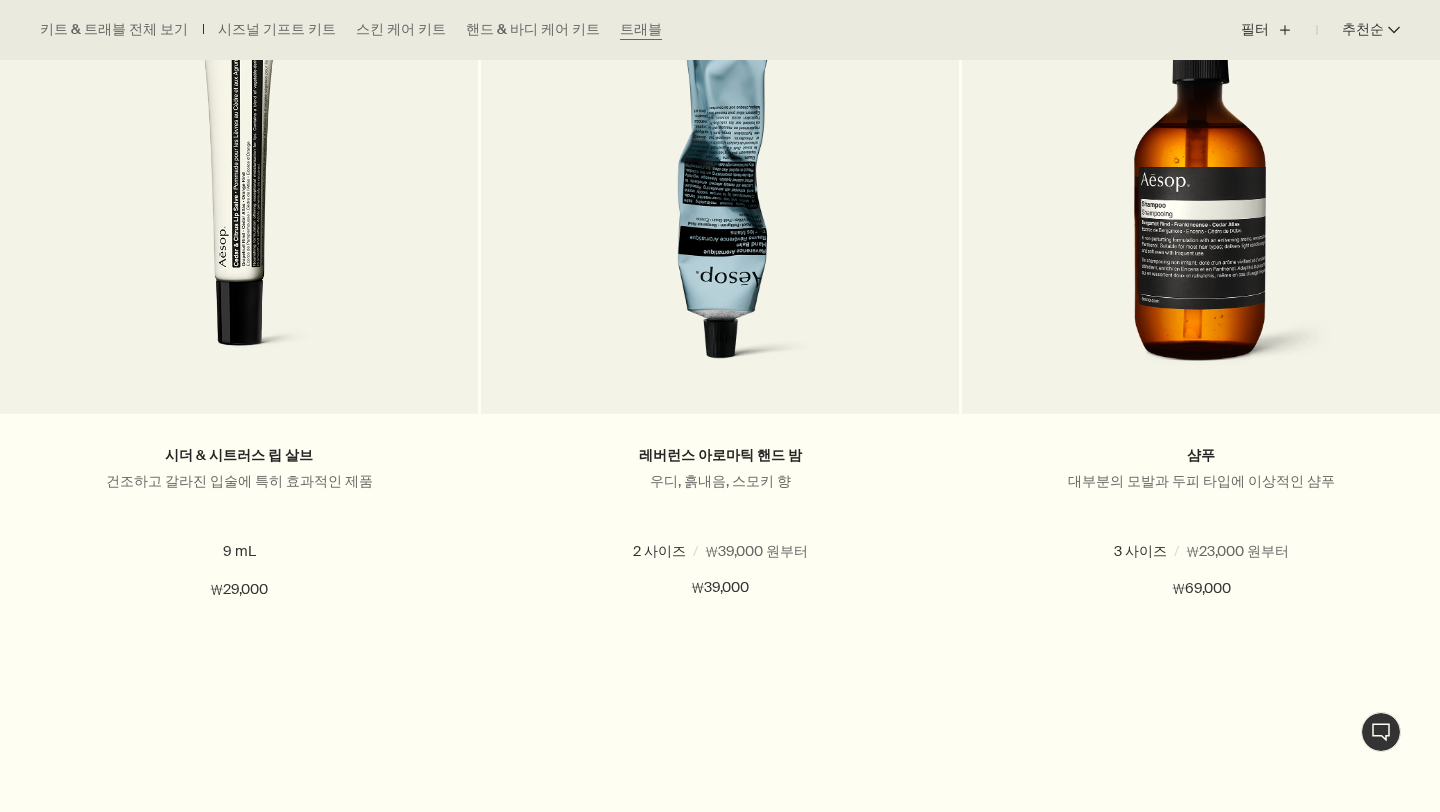 scroll, scrollTop: 2190, scrollLeft: 0, axis: vertical 